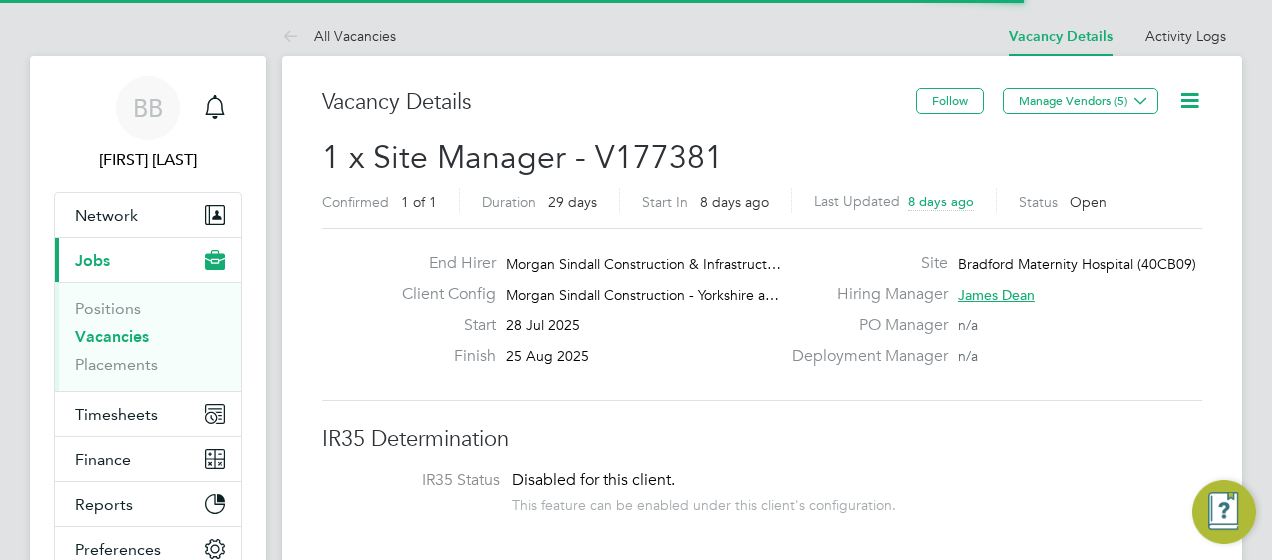 scroll, scrollTop: 0, scrollLeft: 0, axis: both 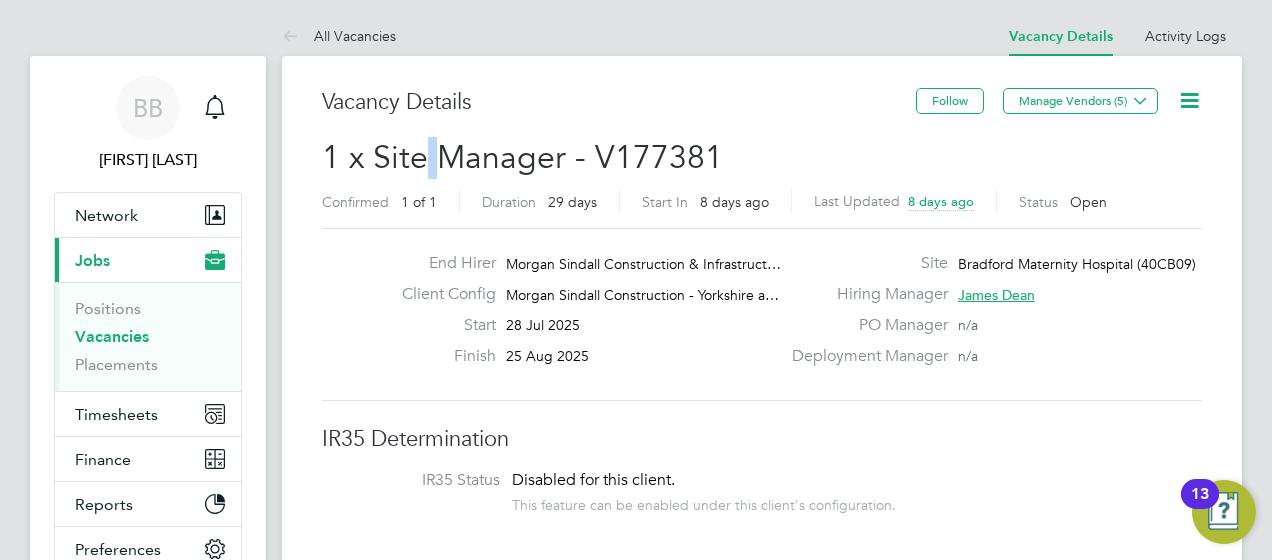 click on "1 x Site Manager - V177381" 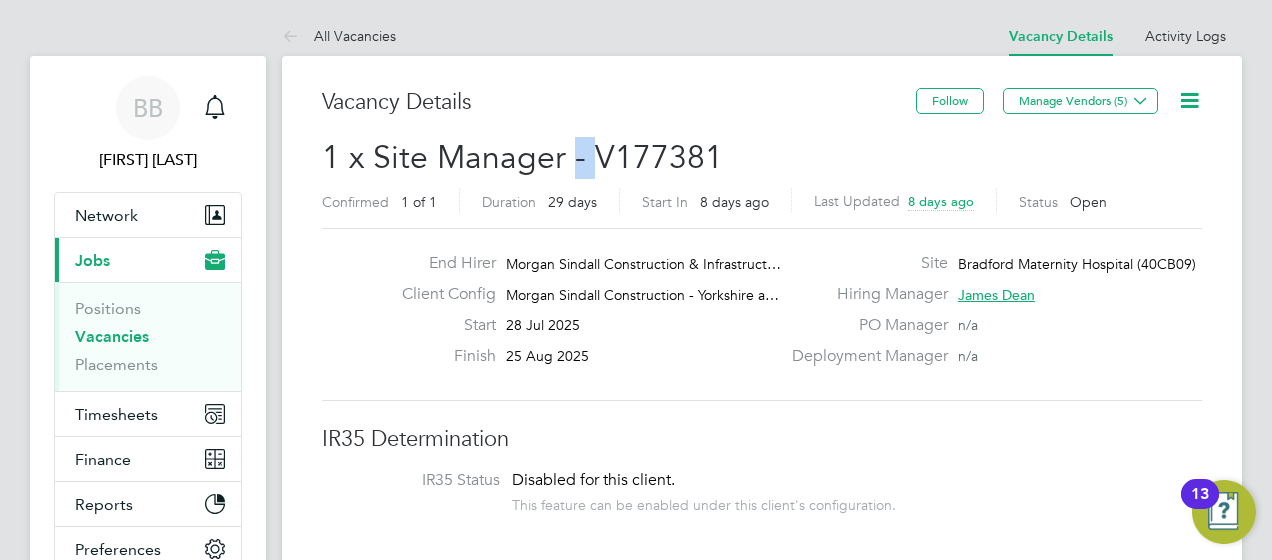 drag, startPoint x: 570, startPoint y: 154, endPoint x: 594, endPoint y: 156, distance: 24.083189 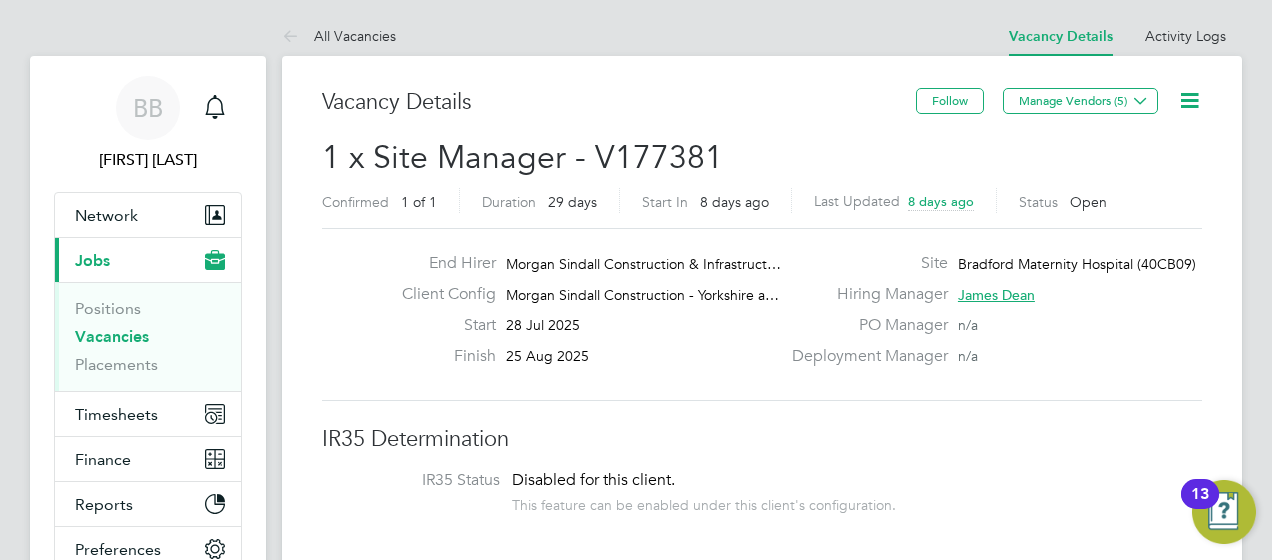 click on "1 x Site Manager - V177381" 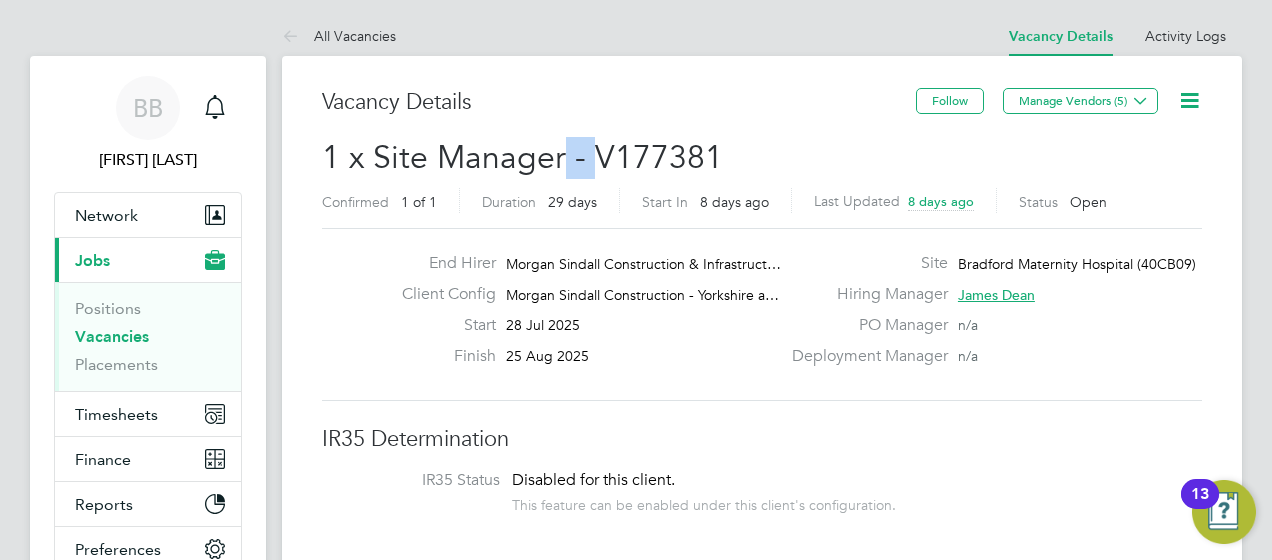 drag, startPoint x: 562, startPoint y: 158, endPoint x: 593, endPoint y: 159, distance: 31.016125 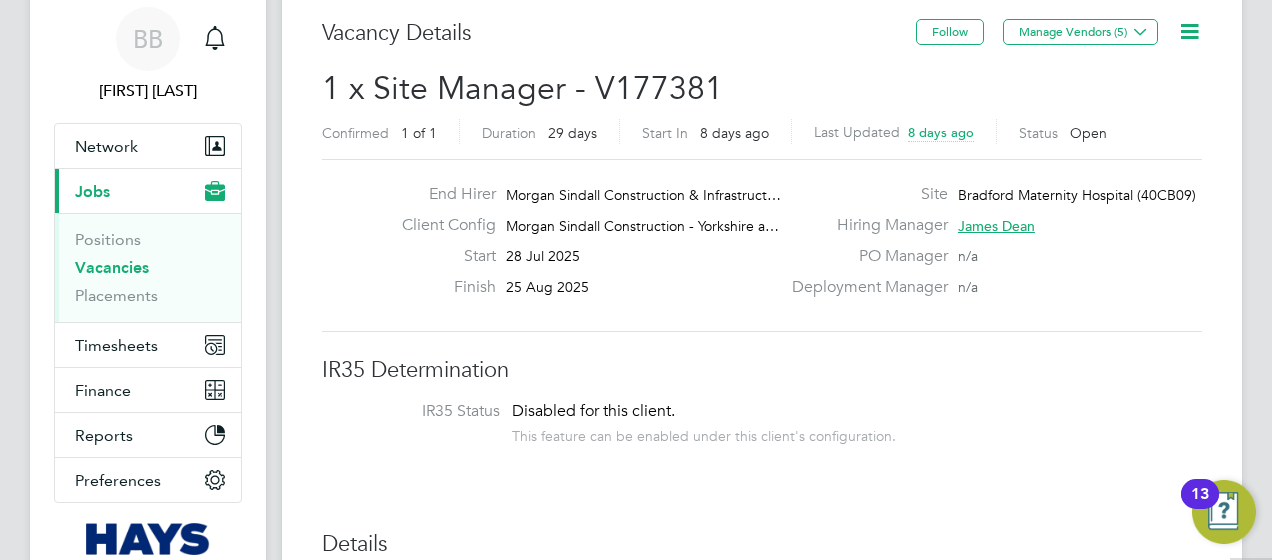 scroll, scrollTop: 100, scrollLeft: 0, axis: vertical 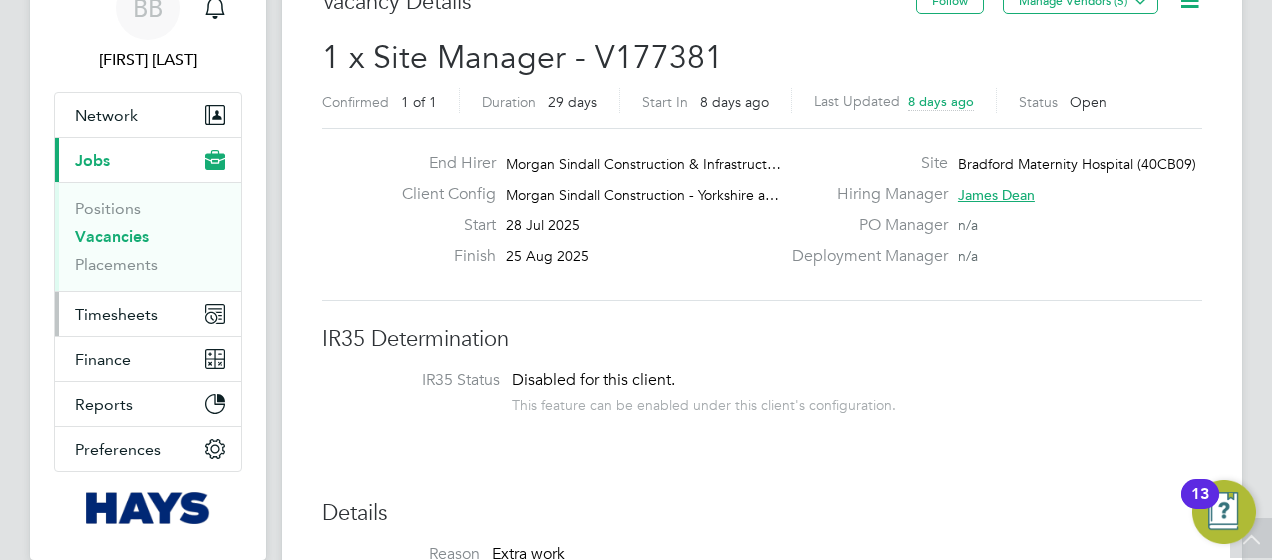 click on "Timesheets" at bounding box center (116, 314) 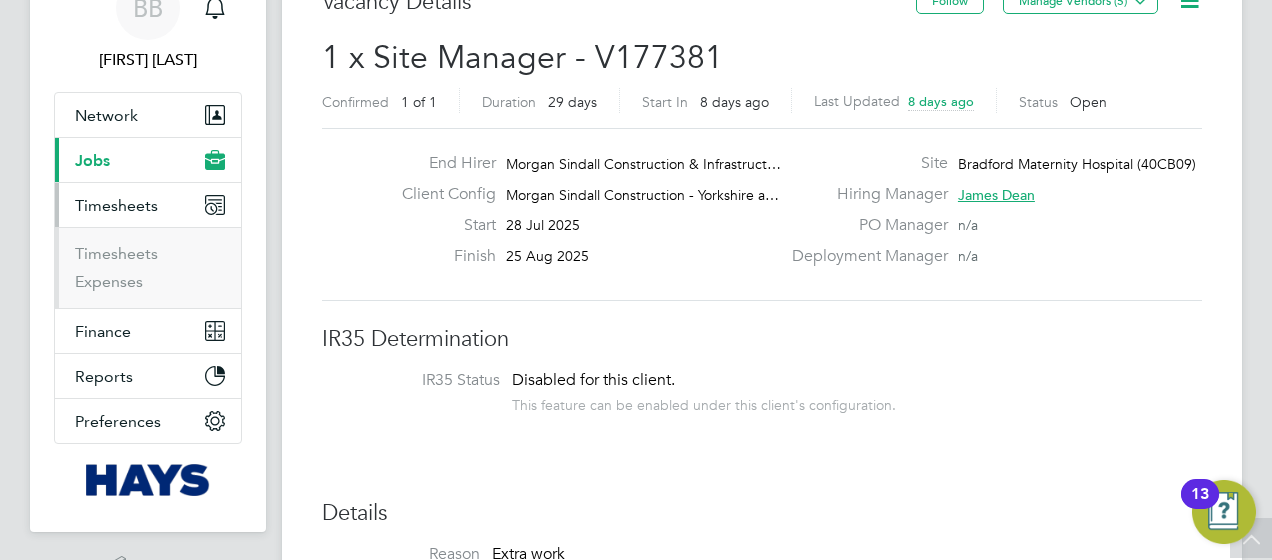 click on "Current page:   Jobs" at bounding box center (148, 160) 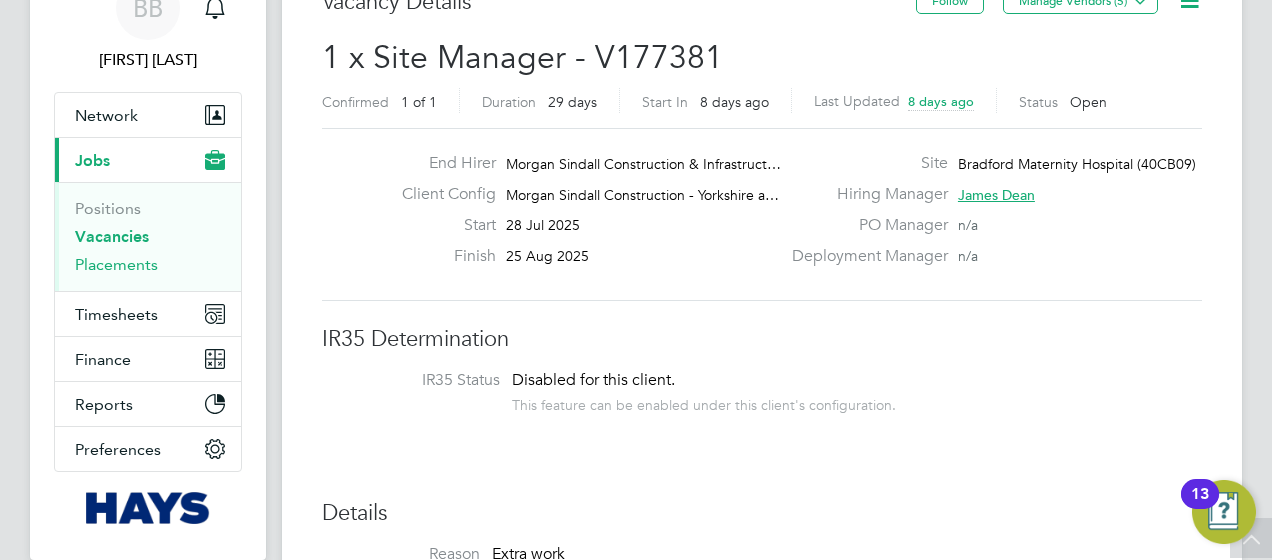 click on "Placements" at bounding box center [116, 264] 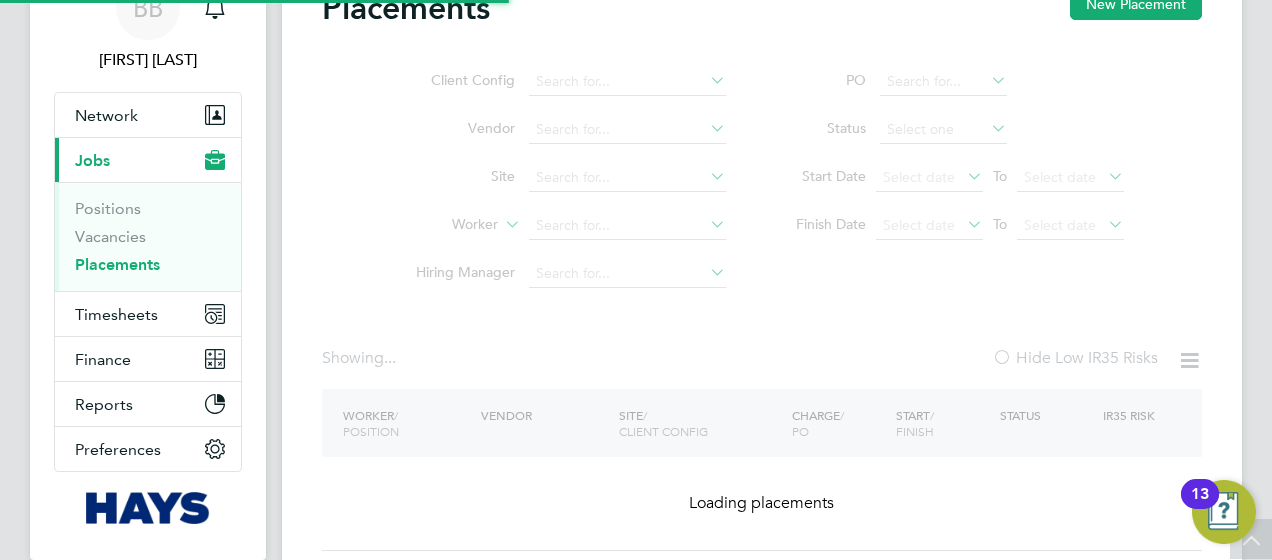 scroll, scrollTop: 0, scrollLeft: 0, axis: both 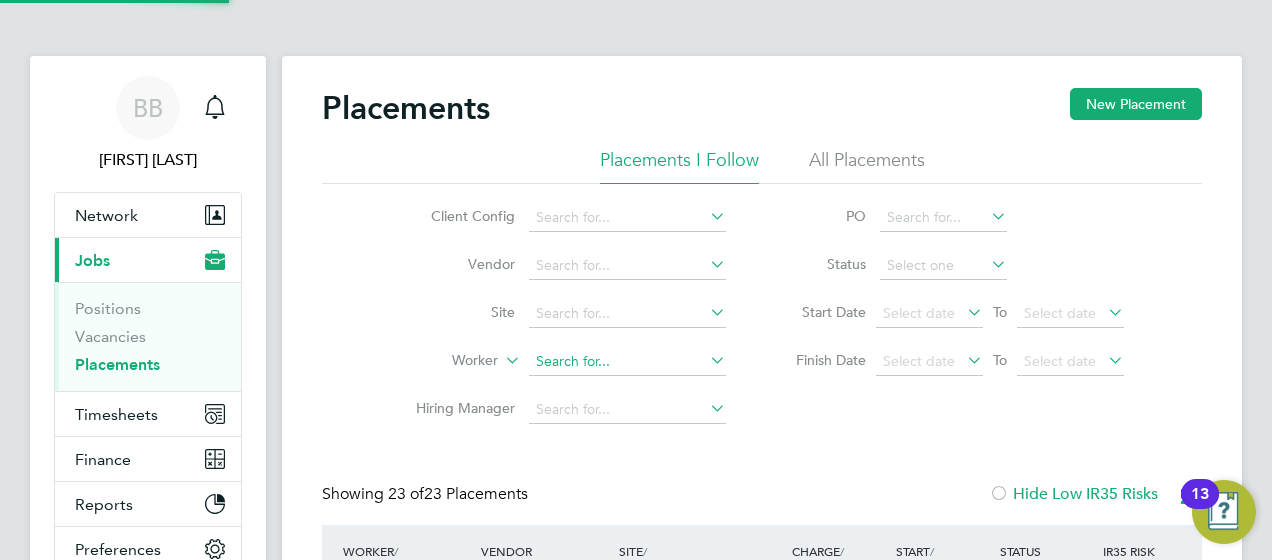 click 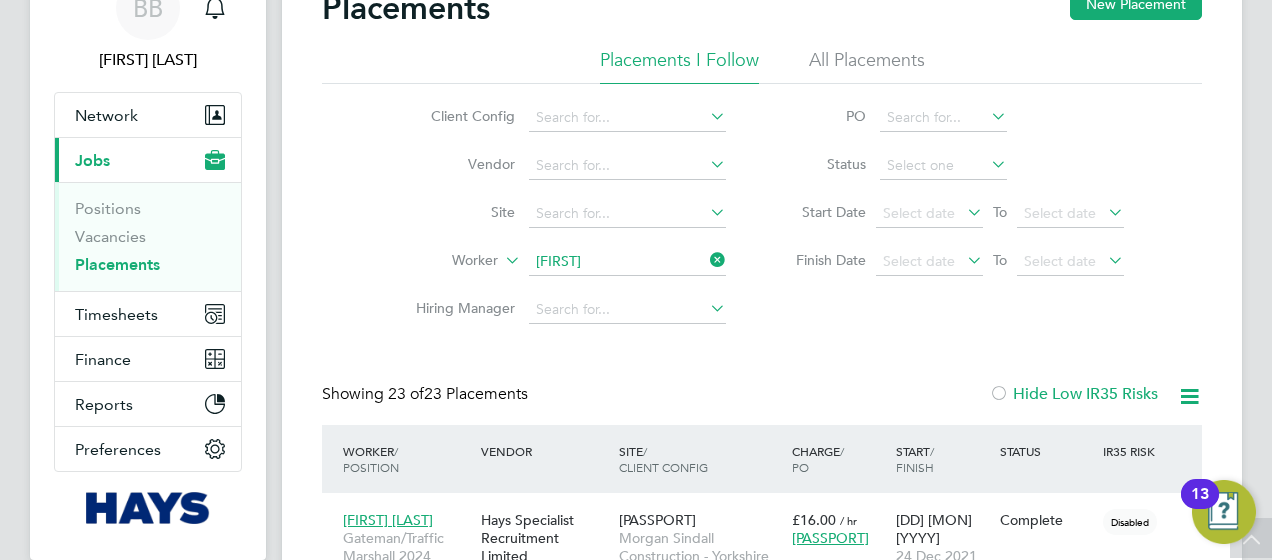 click on "Marici ca Miron" 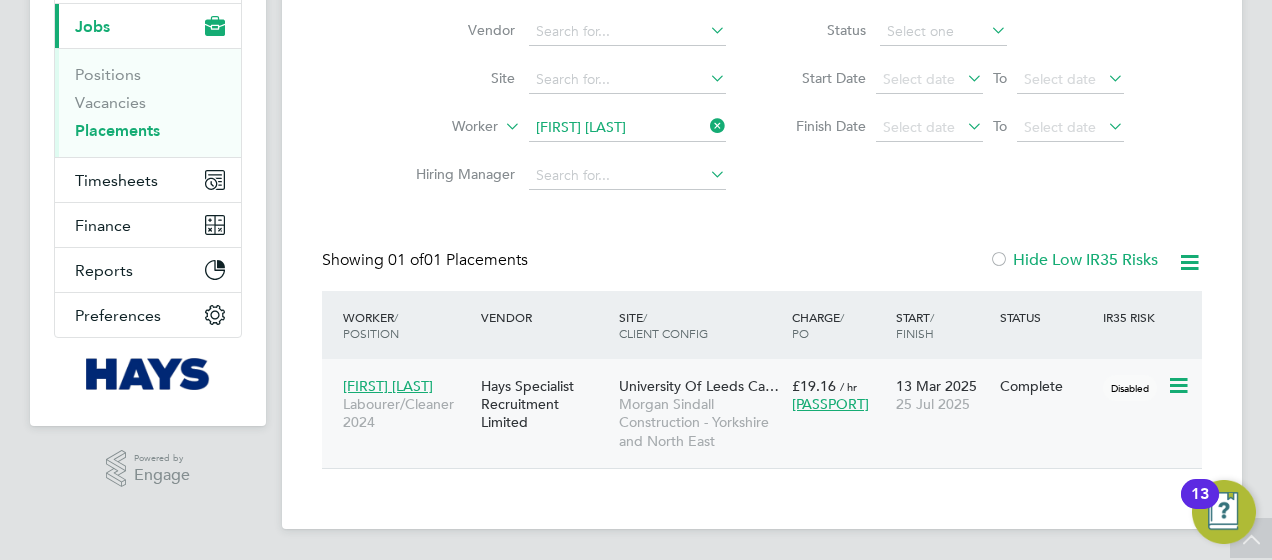 click on "Morgan Sindall Construction - Yorkshire and North East" 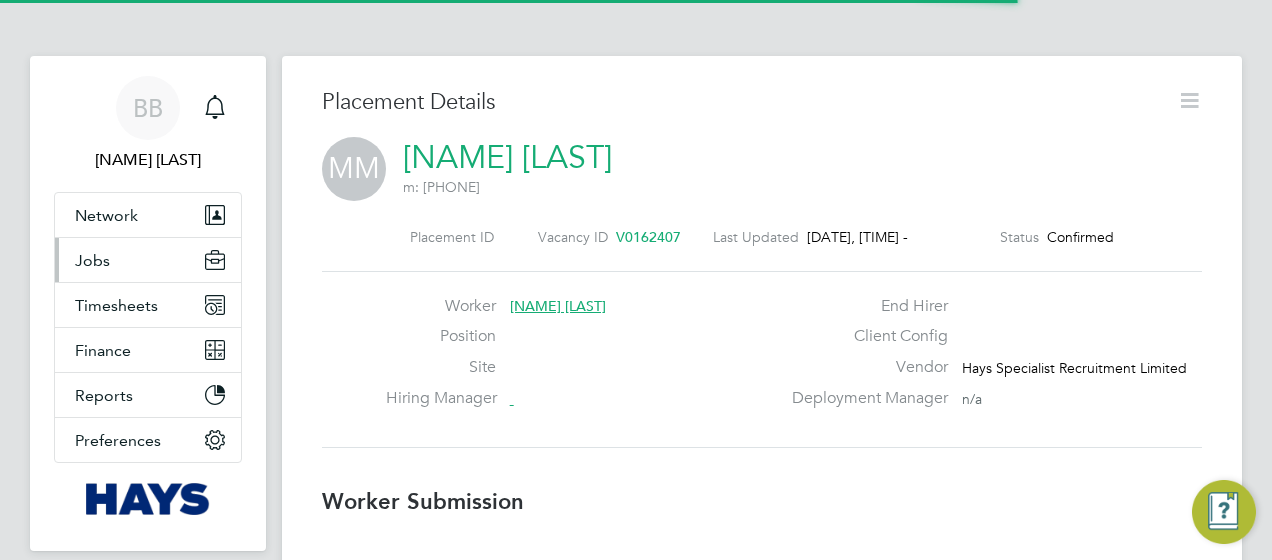 scroll, scrollTop: 0, scrollLeft: 0, axis: both 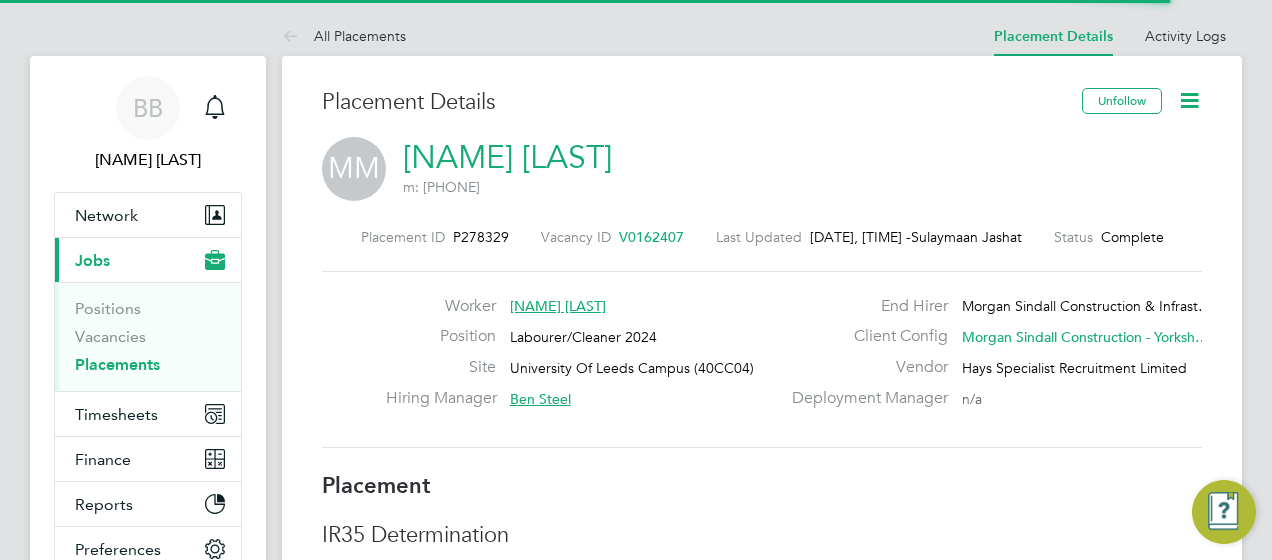 click 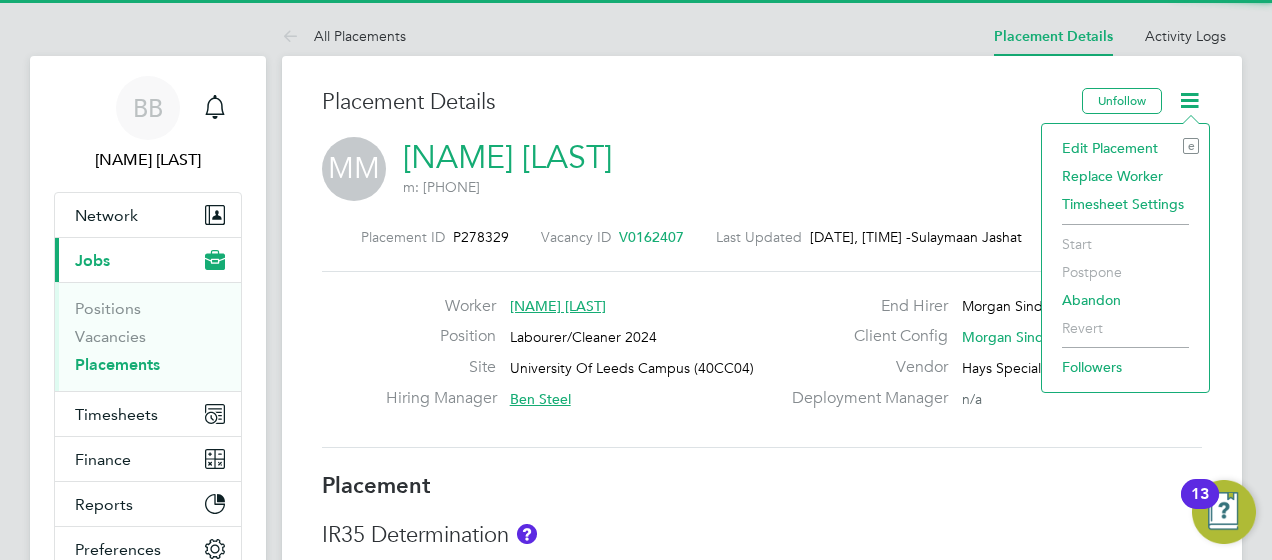 click on "Edit Placement e" 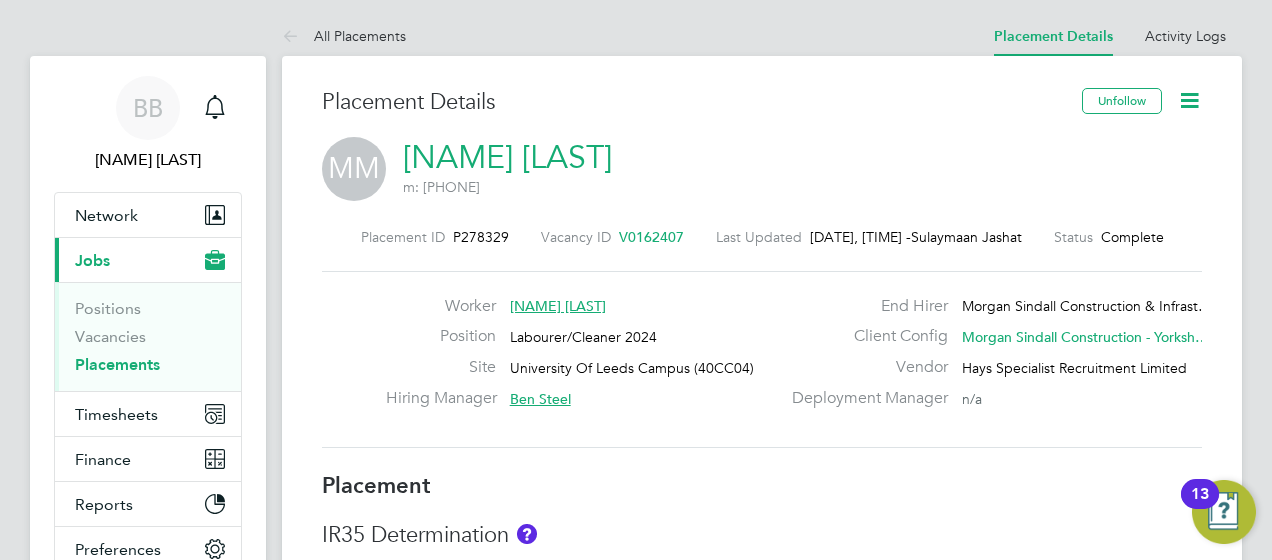 type on "Ben Steel" 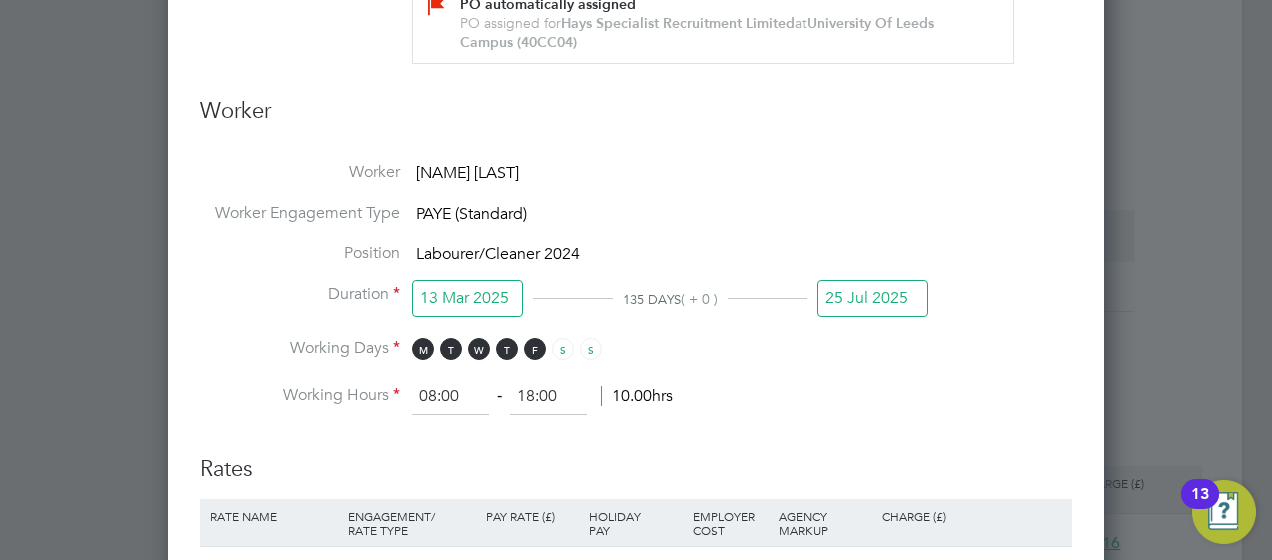 click on "25 Jul 2025" at bounding box center [872, 298] 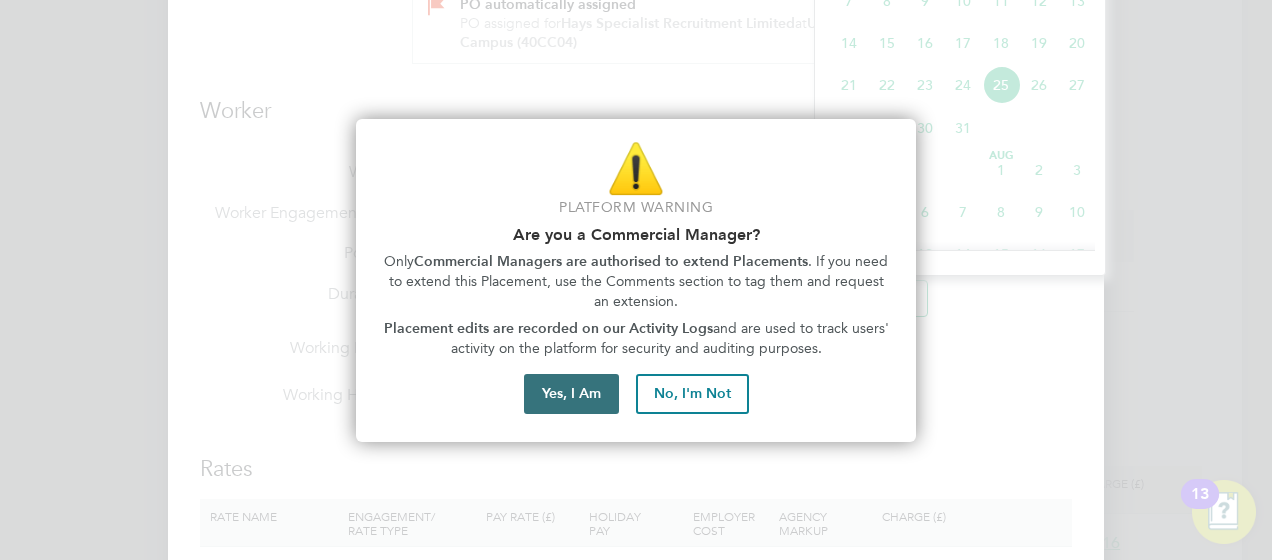 click on "Yes, I Am" at bounding box center [571, 394] 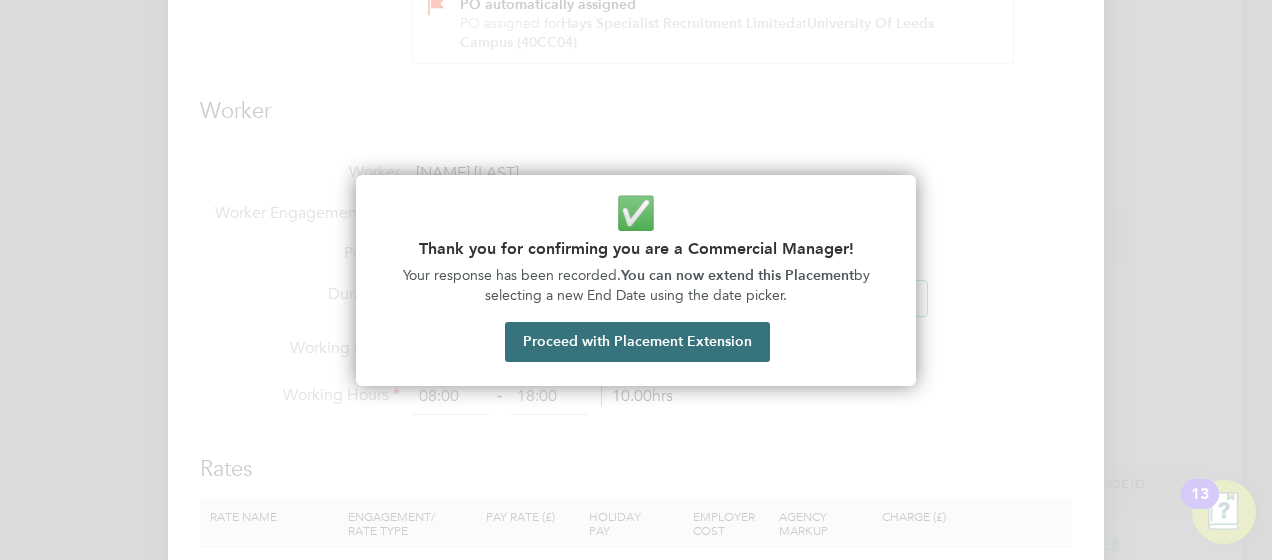 click on "Proceed with Placement Extension" at bounding box center (637, 342) 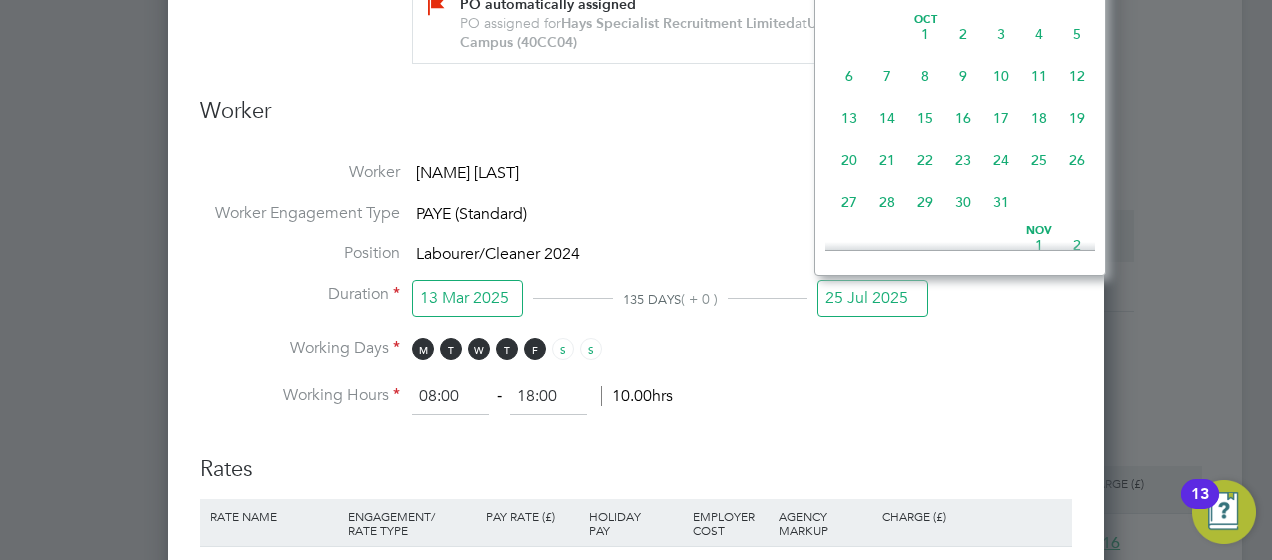 click on "31" 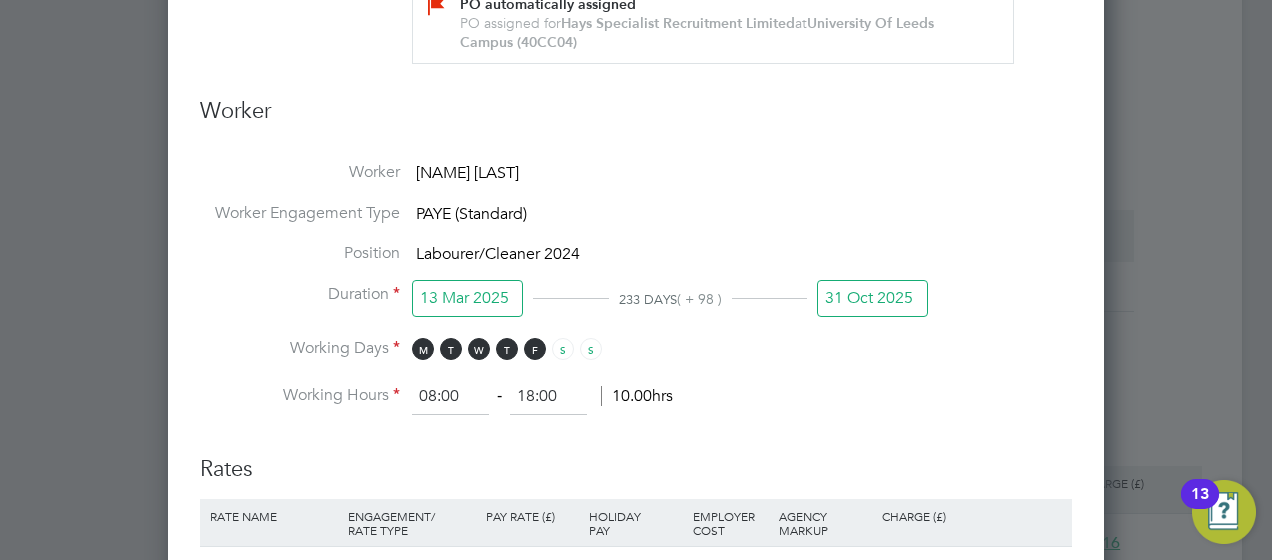 click on "Working Hours 08:00   ‐   18:00   10.00hrs" at bounding box center (636, 397) 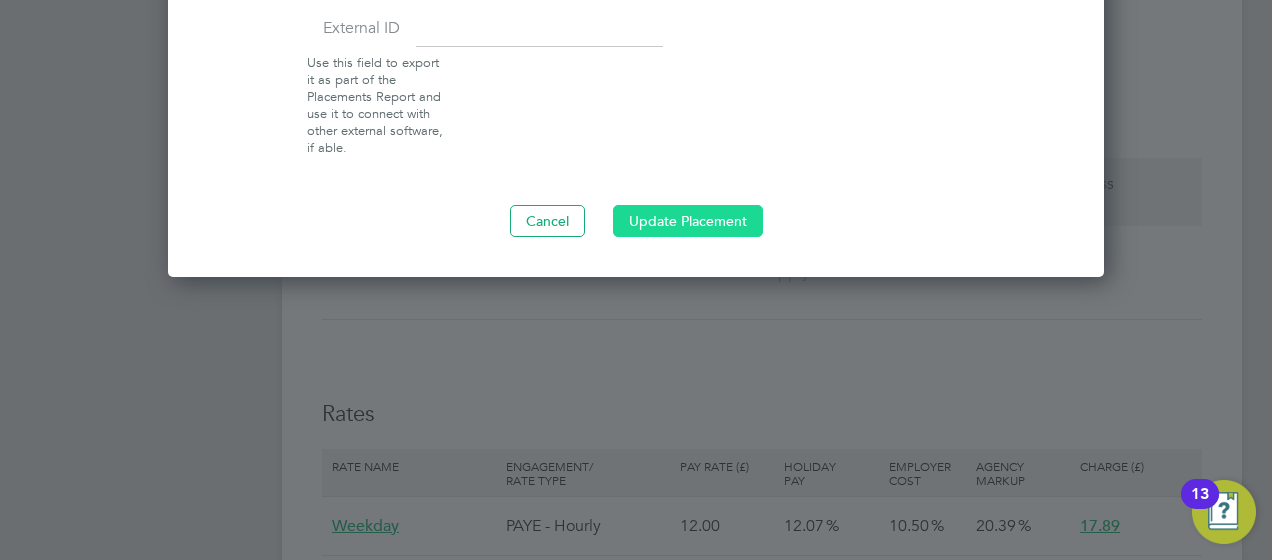 click on "Update Placement" at bounding box center [688, 221] 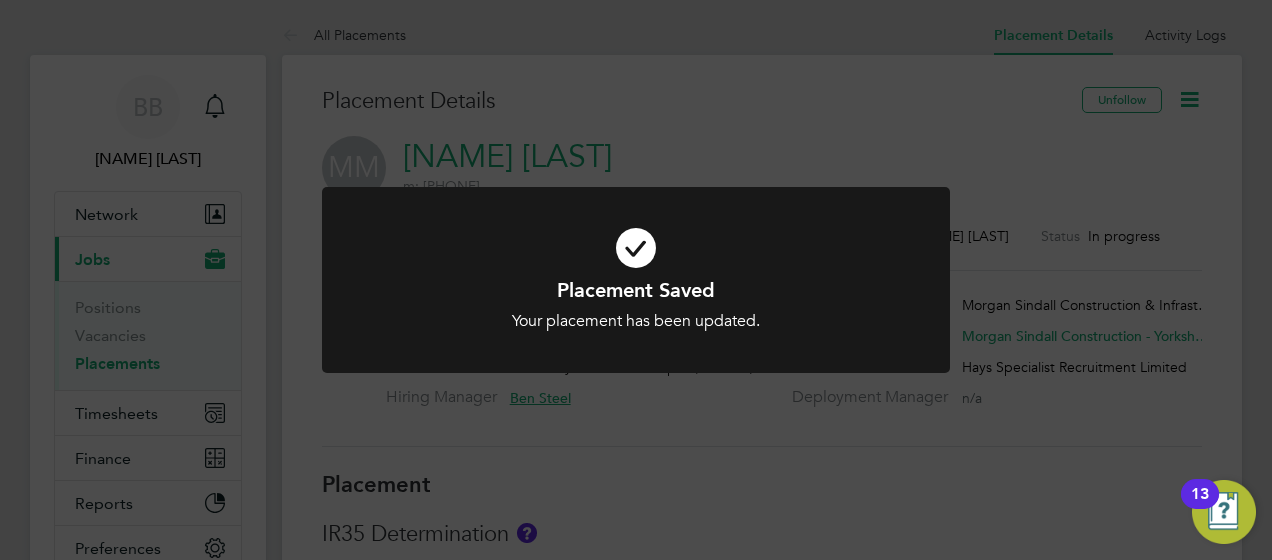 click on "Placement Saved Your placement has been updated. Cancel Okay" at bounding box center (636, 292) 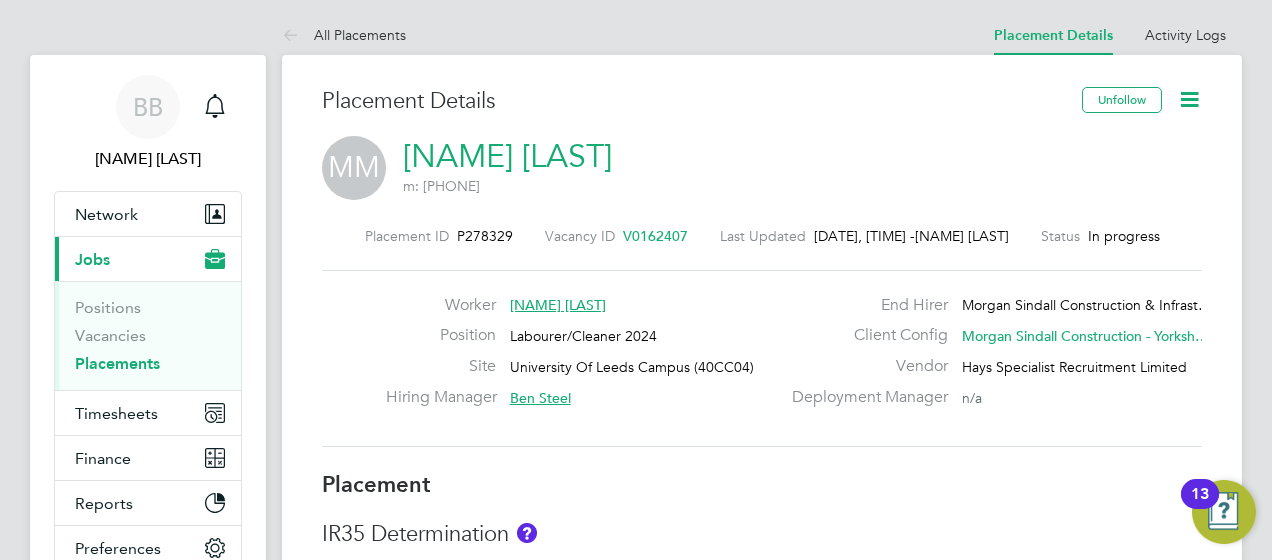 click on "[FIRST] [LAST]" 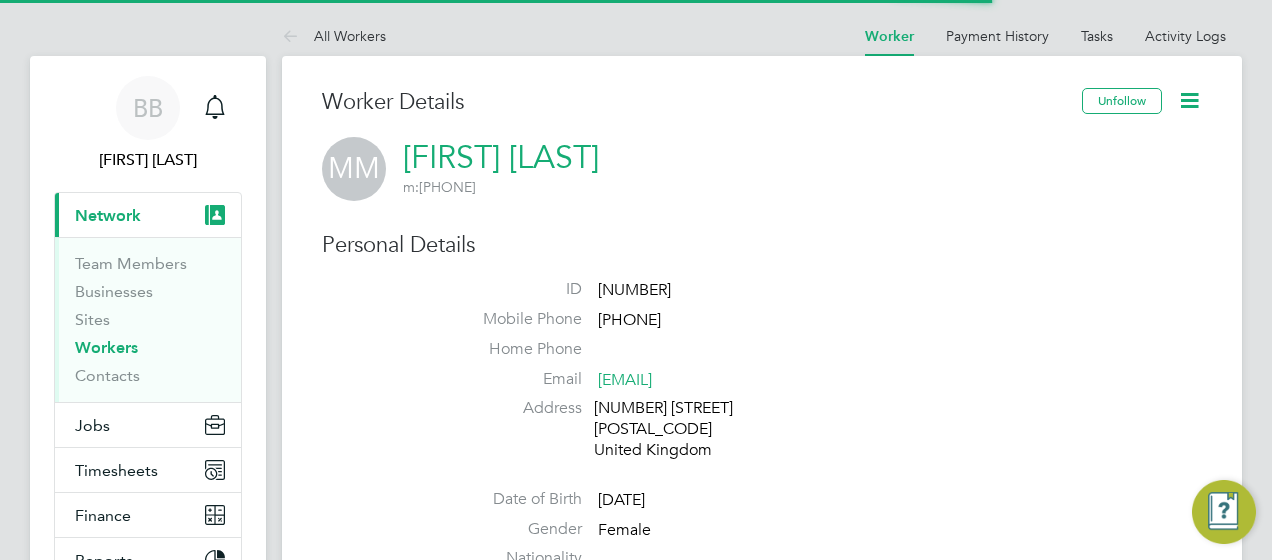scroll, scrollTop: 0, scrollLeft: 0, axis: both 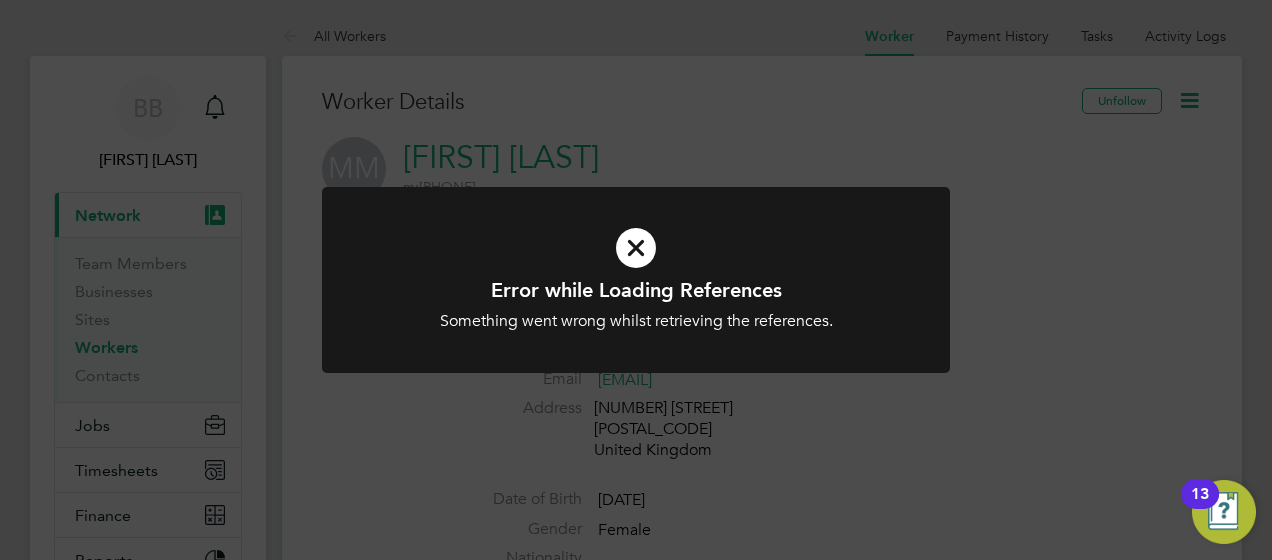click at bounding box center [636, 248] 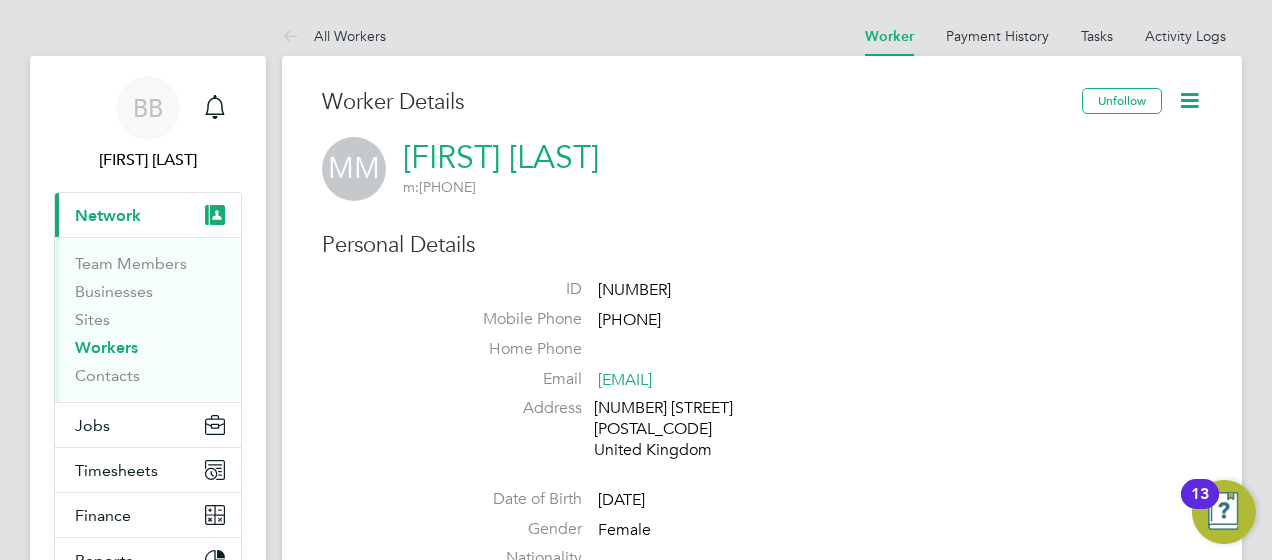 click 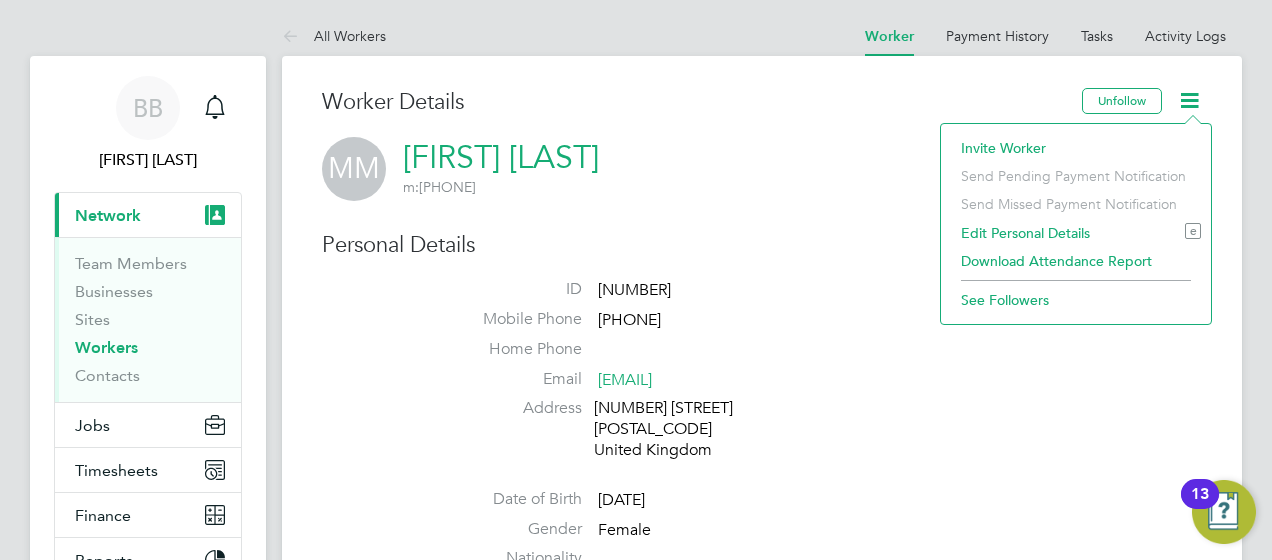 click on "Invite Worker" 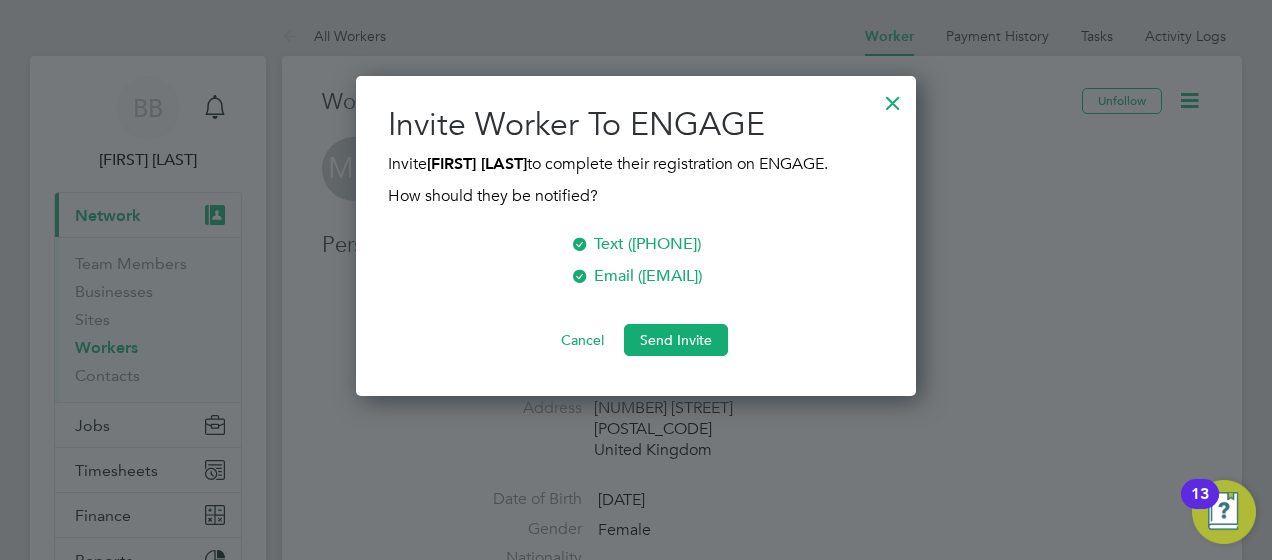 scroll, scrollTop: 10, scrollLeft: 10, axis: both 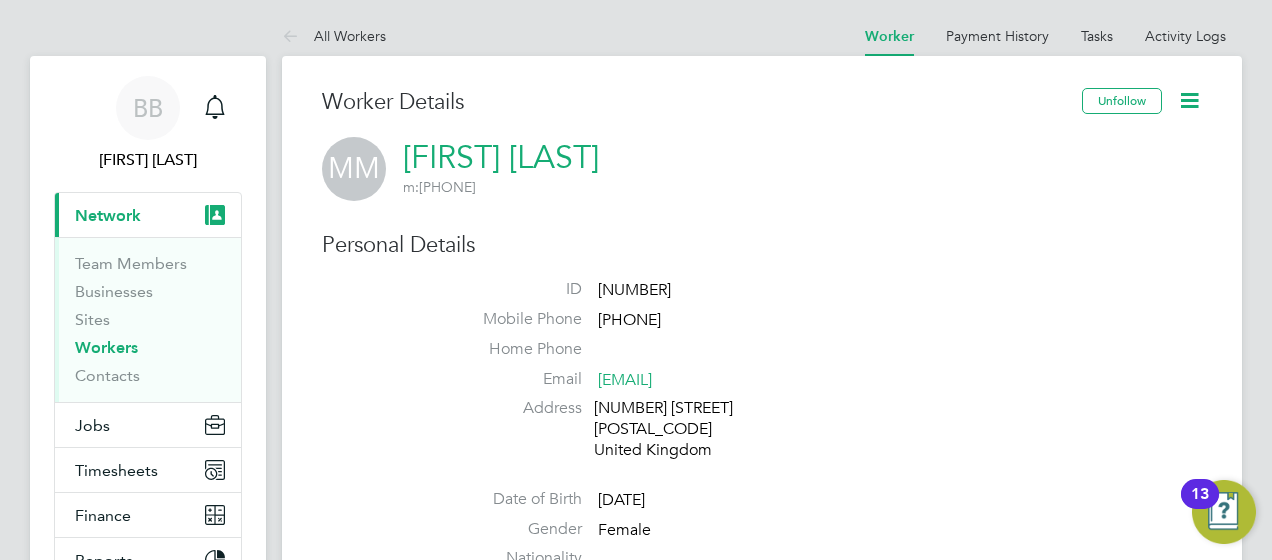 click on "Worker Details   Unfollow MM [FIRST] [LAST]     m:  [PHONE]   Personal Details ID     [NUMBER] Mobile Phone   [PHONE] Home Phone   Email   [EMAIL] Address [NUMBER] [STREET] [POSTAL_CODE] United Kingdom Date of Birth   [DATE] Gender   Female Nationality   National Ins. No.   Share Code   [SHARE_CODE] Unverified Right To Work Right To Work Showing   01 Documents DOCUMENT  / DOCUMENT NO. EXPIRY  / ISSUED SUBMITTED  / METHOD STATUS  / TIMESTAMP DOWNLOAD Passport [PASSPORT_NUMBER] [DATE] n/a [DATE]  Manual by [FIRST] [LAST]. Verified [DATE], [TIME]   by [FIRST] [LAST].  Compliance Documents Showing   00 Documents DOCUMENT  / DOC. SETTINGS EXPIRY  / ISSUED SUBMITTED  / METHOD STATUS  / TIMESTAMP ACCESS This worker does not need to supply additional documents.  Create New Document Engagement Type Engagement Type PAYE Direct Start Date [DATE] End Date - Status Current Industry   Construction Payment Details P45 Certificate   Don't know Tax Code   0T Week 1 / Month 1       Bank Details" 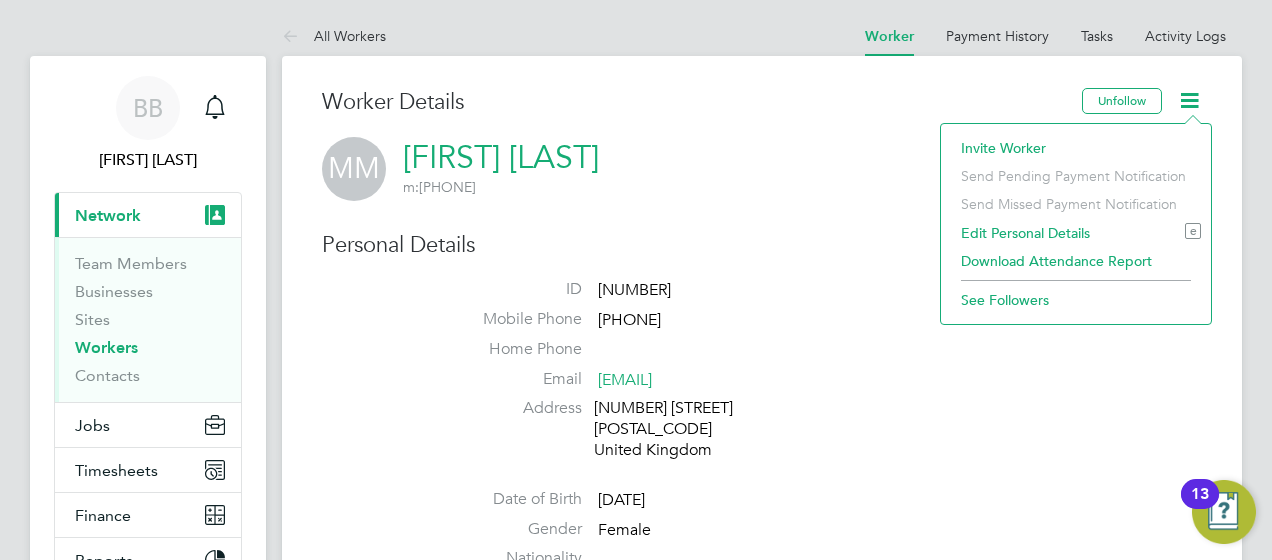 click on "Invite Worker" 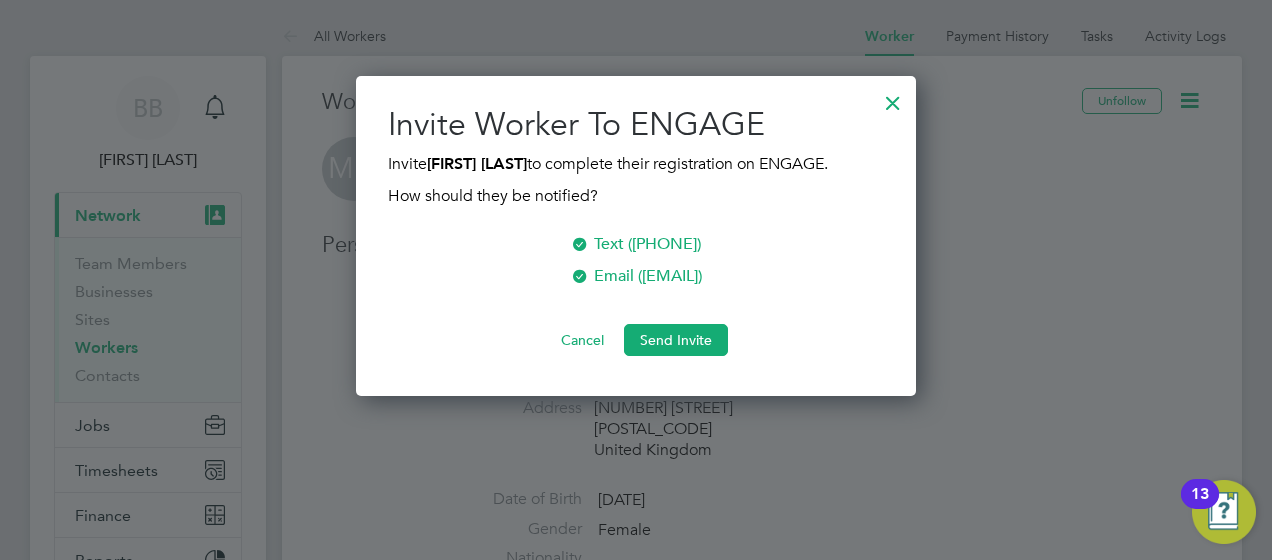 scroll, scrollTop: 10, scrollLeft: 10, axis: both 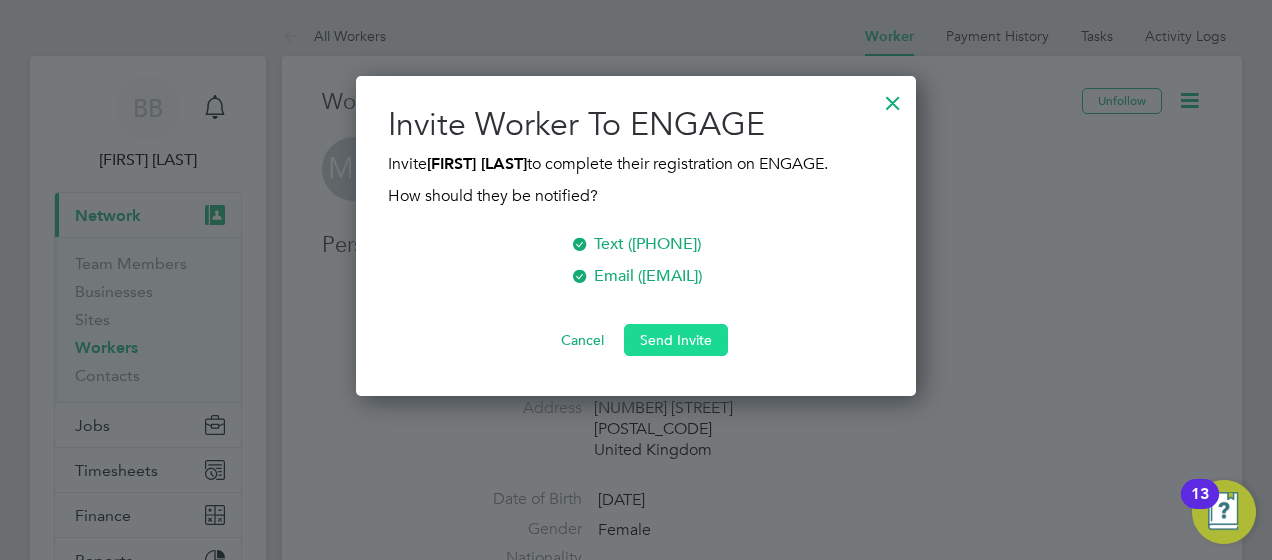 click on "Send Invite" at bounding box center [676, 340] 